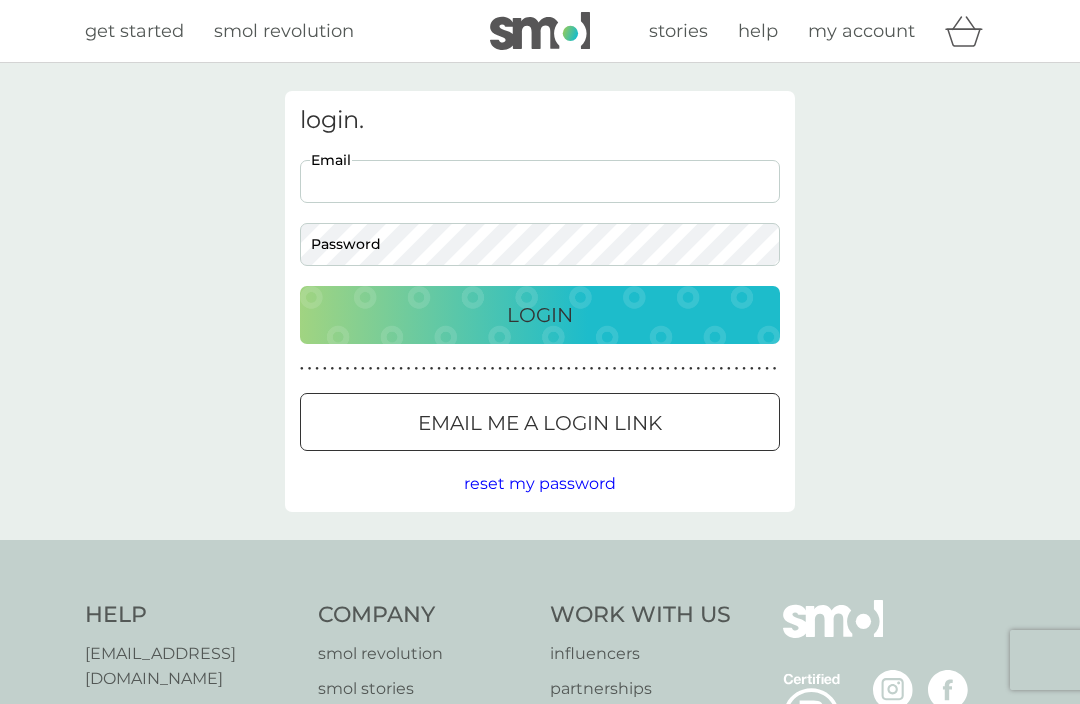 scroll, scrollTop: 0, scrollLeft: 0, axis: both 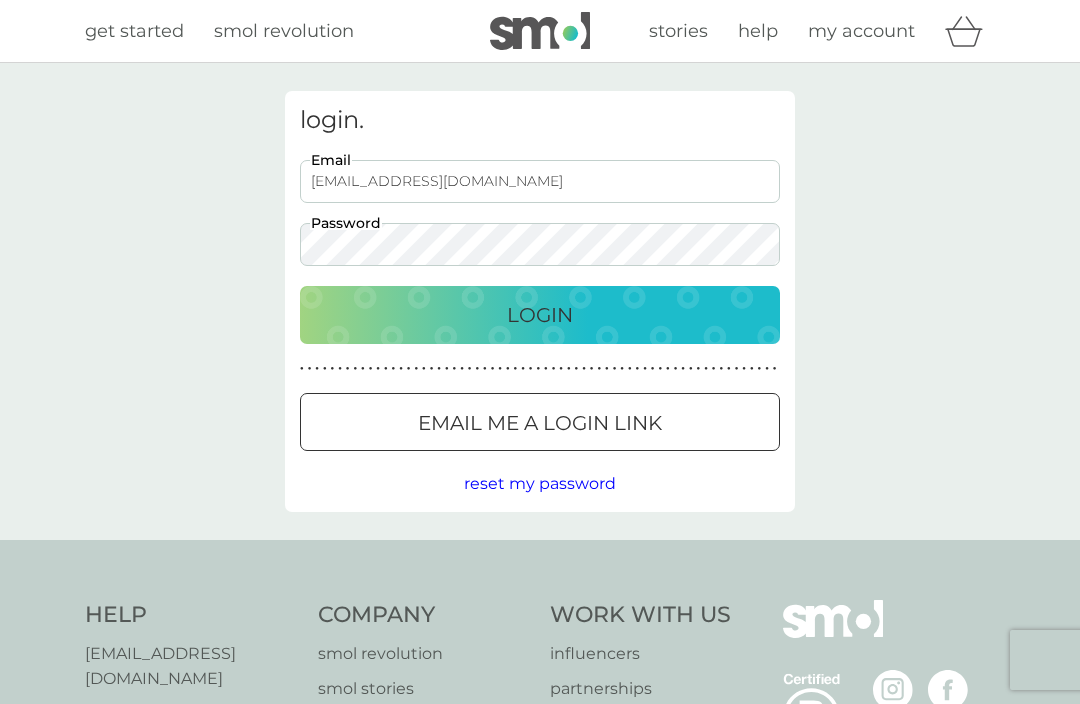 click on "Login" at bounding box center (540, 315) 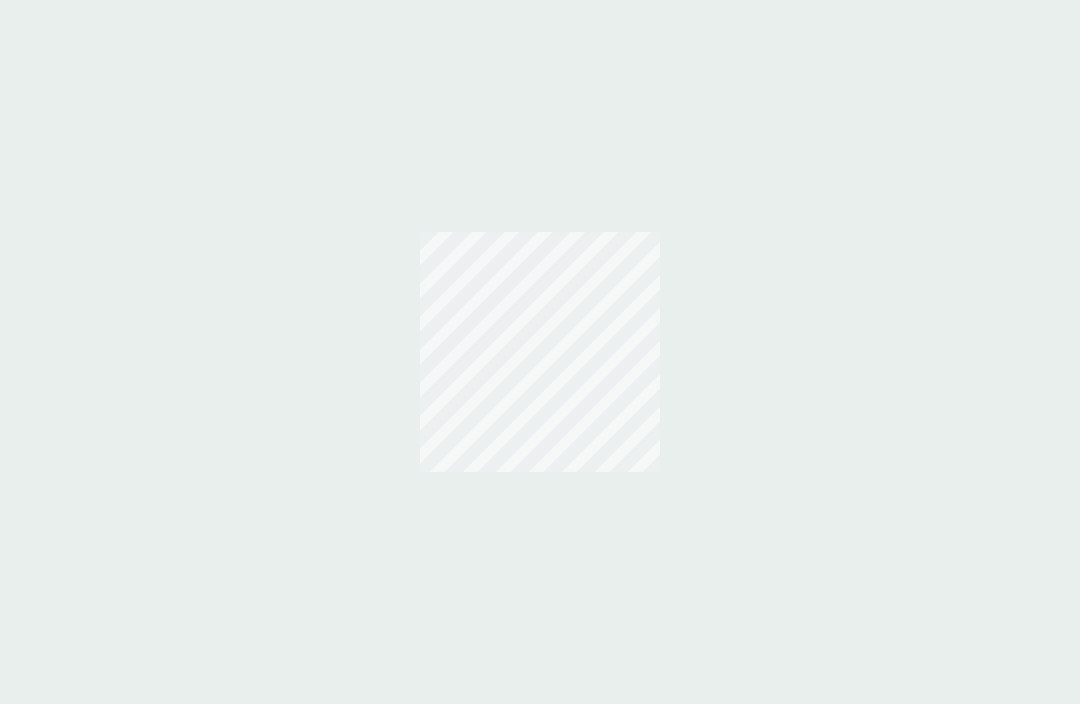 scroll, scrollTop: 0, scrollLeft: 0, axis: both 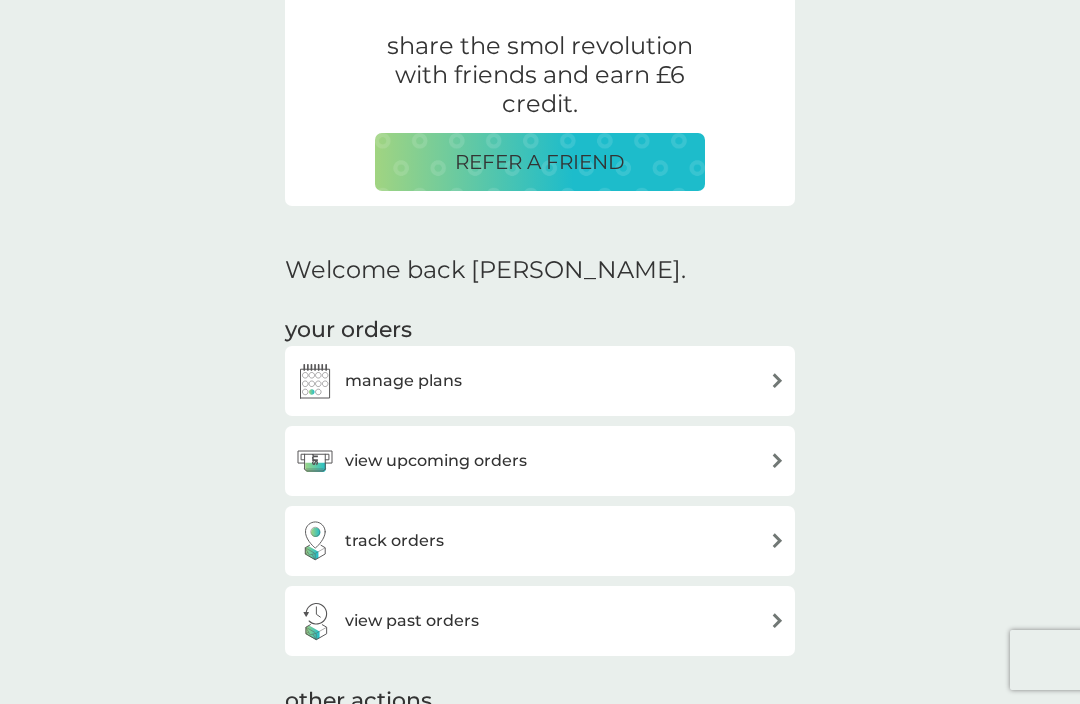 click on "view upcoming orders" at bounding box center [411, 461] 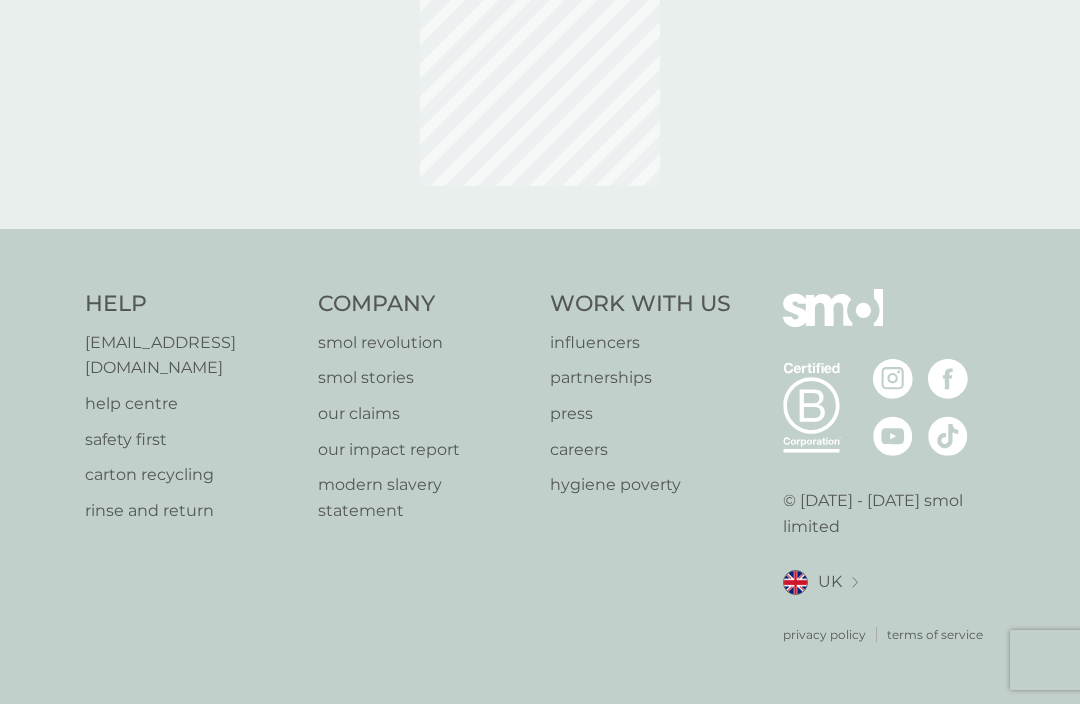scroll, scrollTop: 0, scrollLeft: 0, axis: both 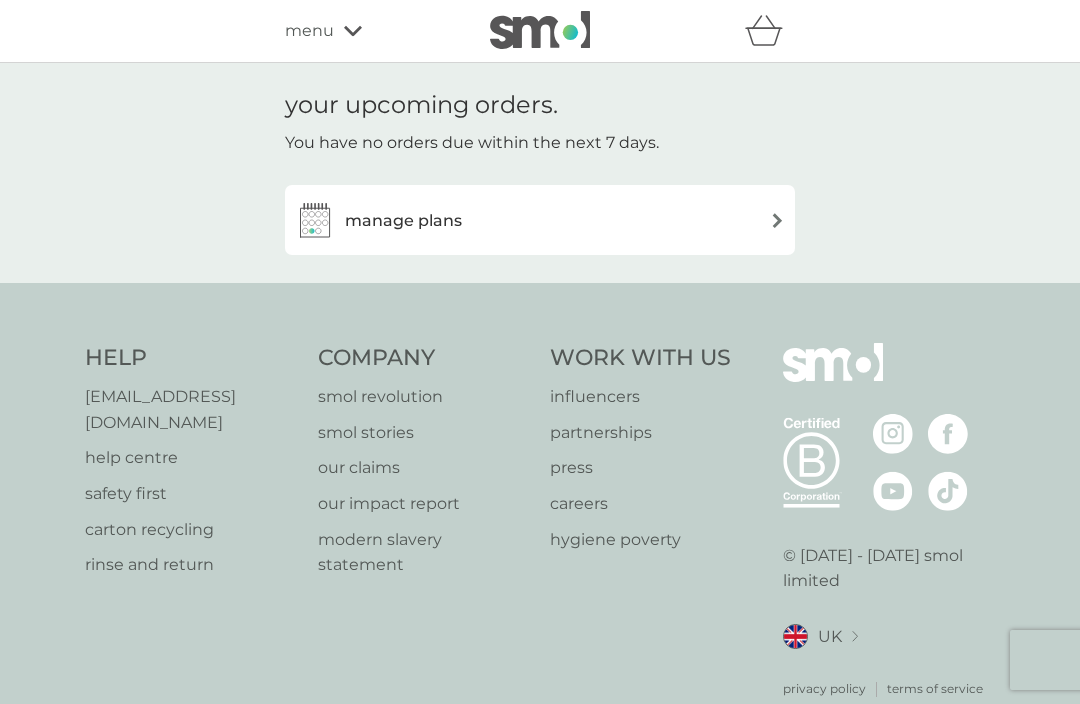 click on "manage plans" at bounding box center [403, 221] 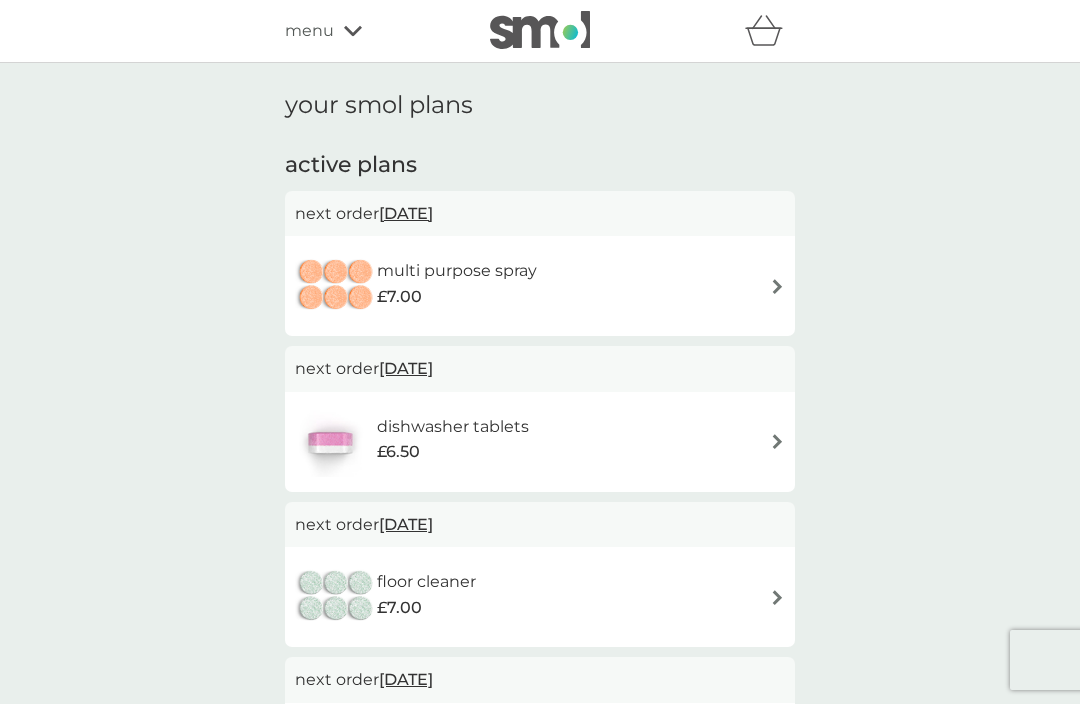 scroll, scrollTop: 51, scrollLeft: 0, axis: vertical 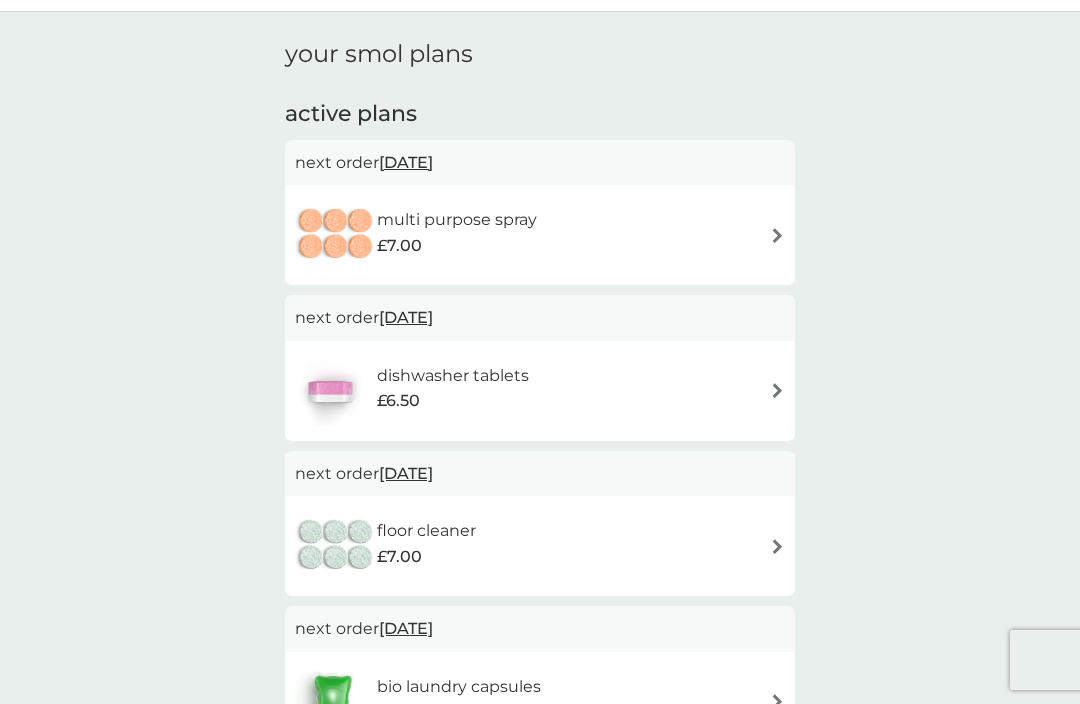 click at bounding box center [336, 235] 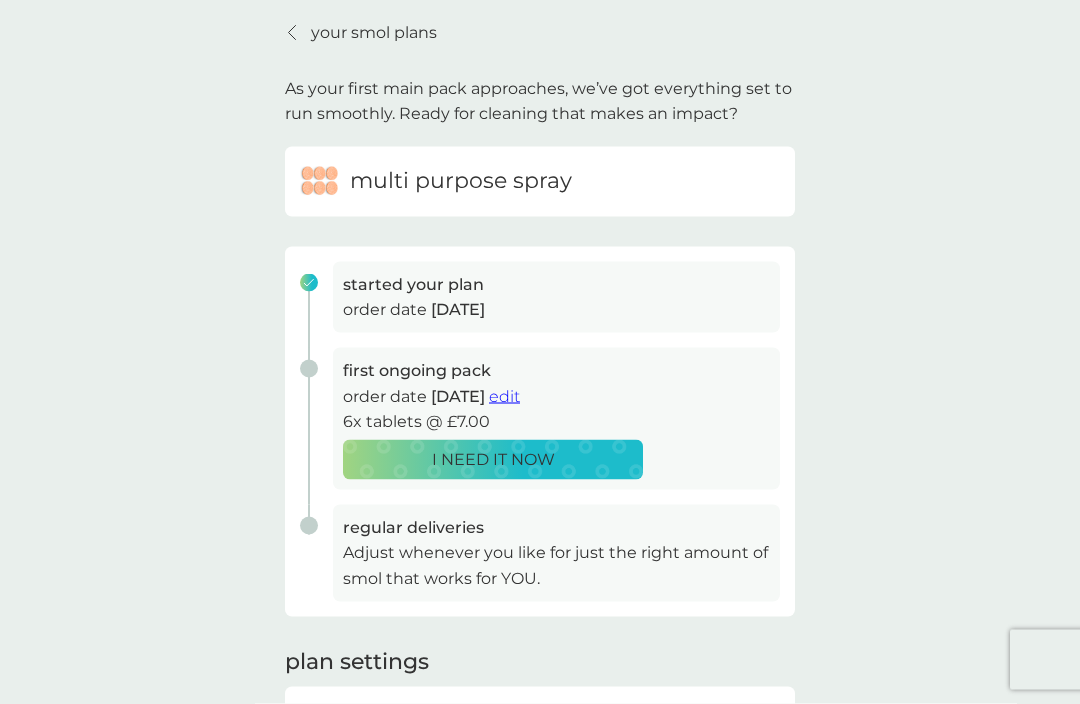 scroll, scrollTop: 70, scrollLeft: 0, axis: vertical 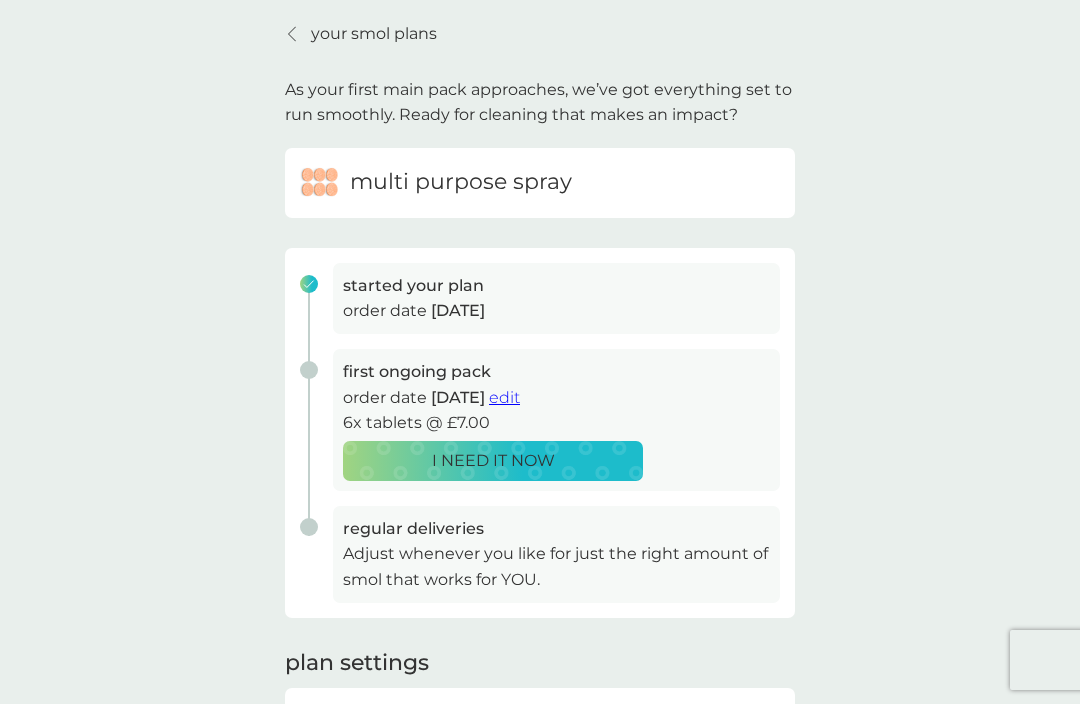 click on "edit" at bounding box center (504, 397) 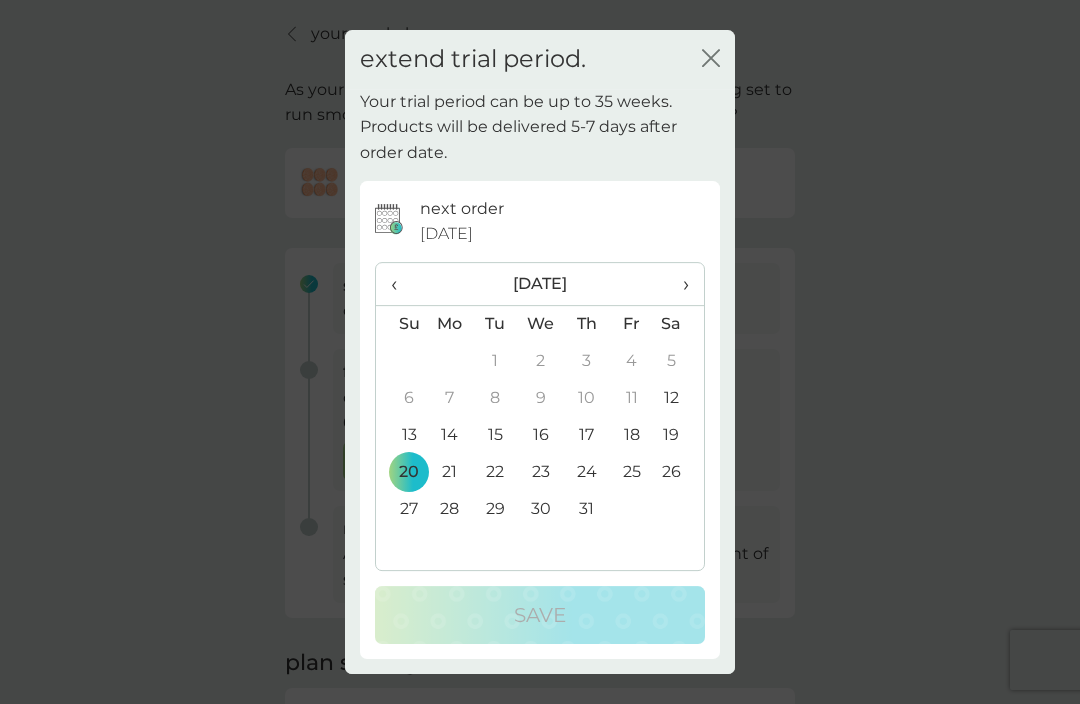 click on "close" 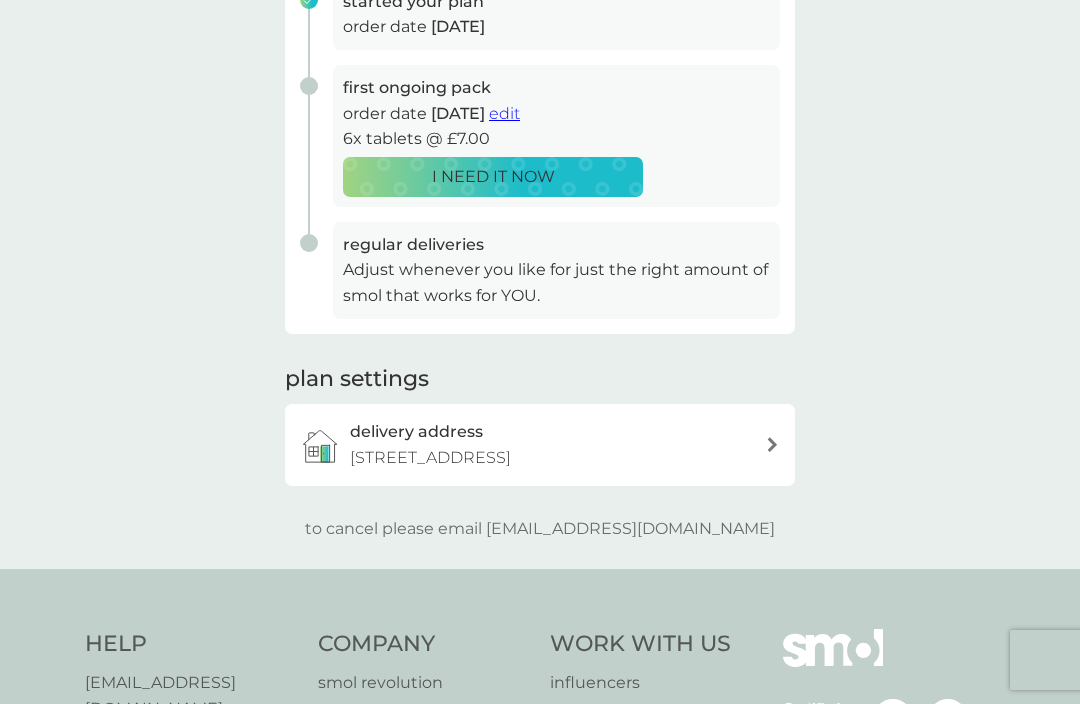 scroll, scrollTop: 401, scrollLeft: 0, axis: vertical 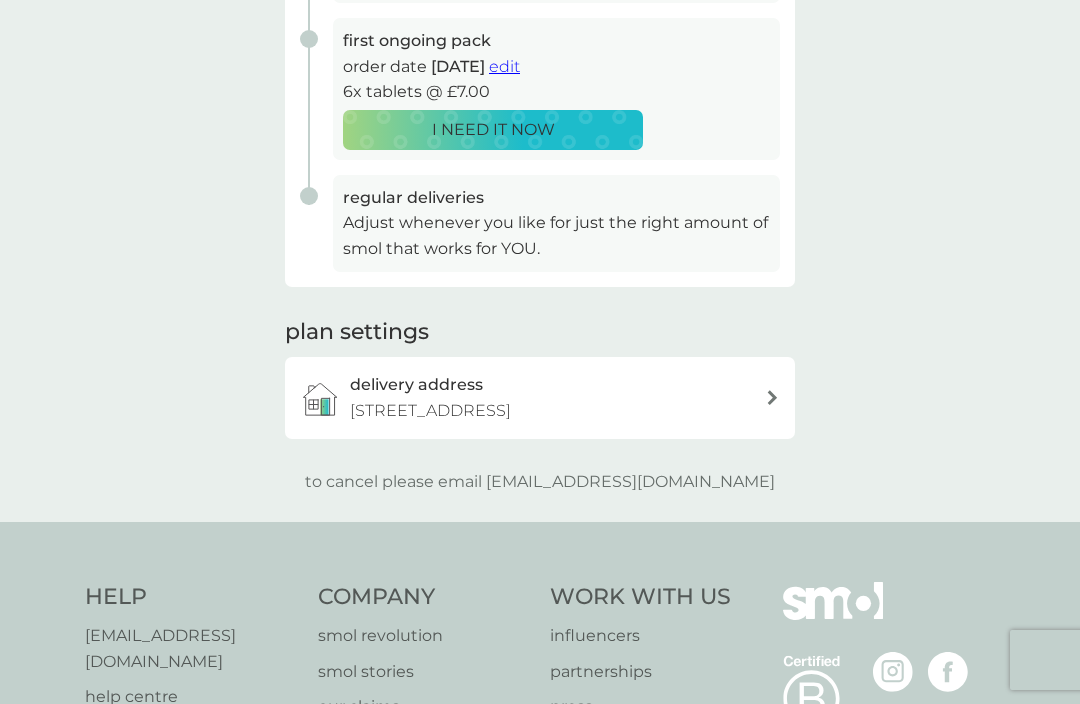 click at bounding box center [320, 398] 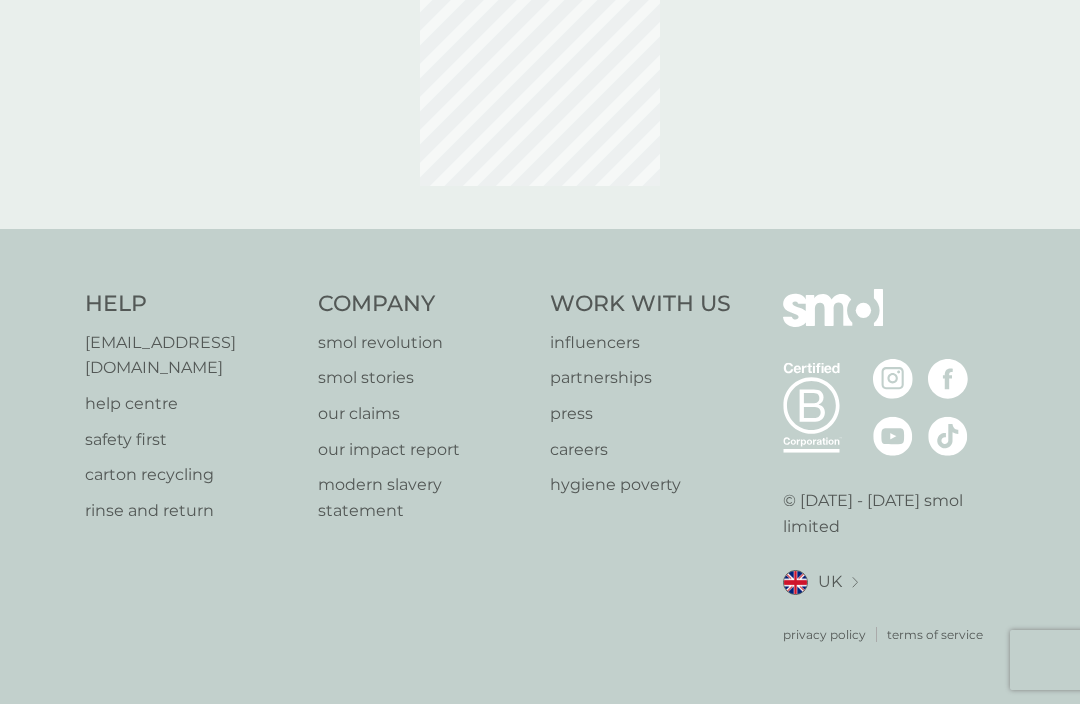 scroll, scrollTop: 0, scrollLeft: 0, axis: both 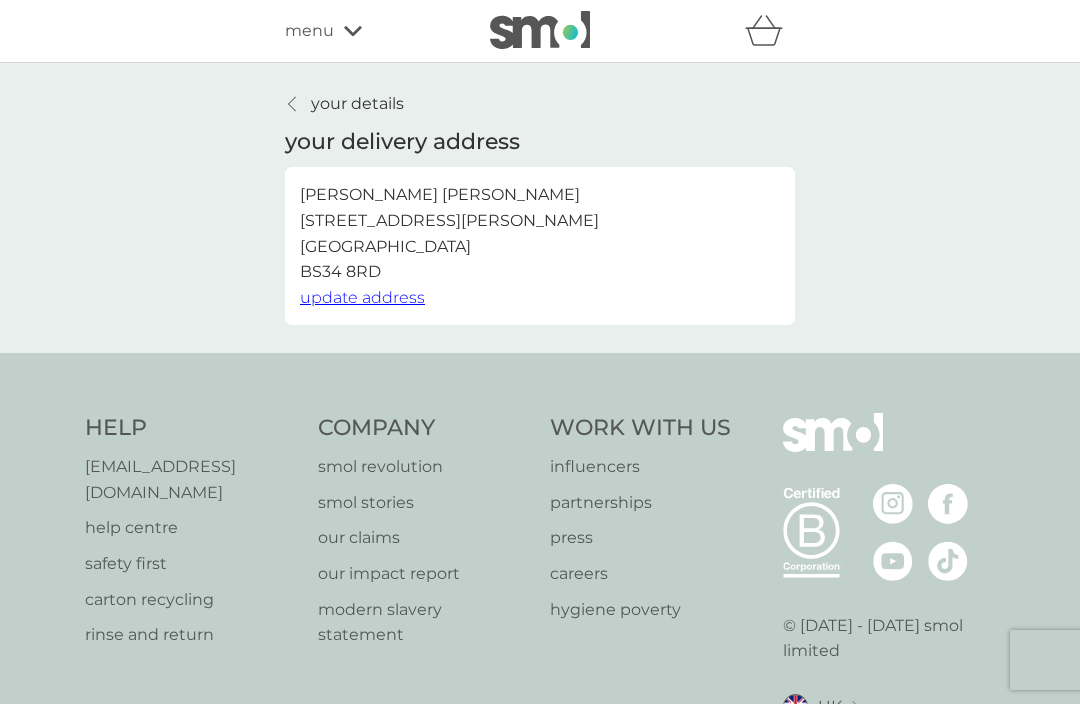 click on "your details" at bounding box center (344, 104) 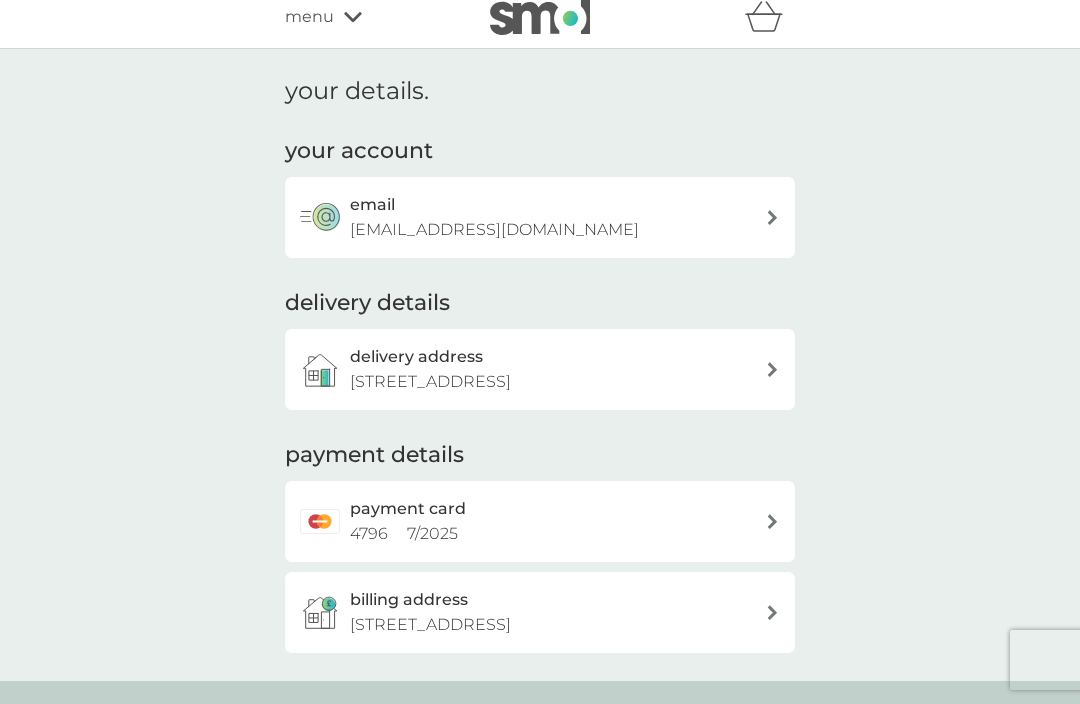 scroll, scrollTop: 0, scrollLeft: 0, axis: both 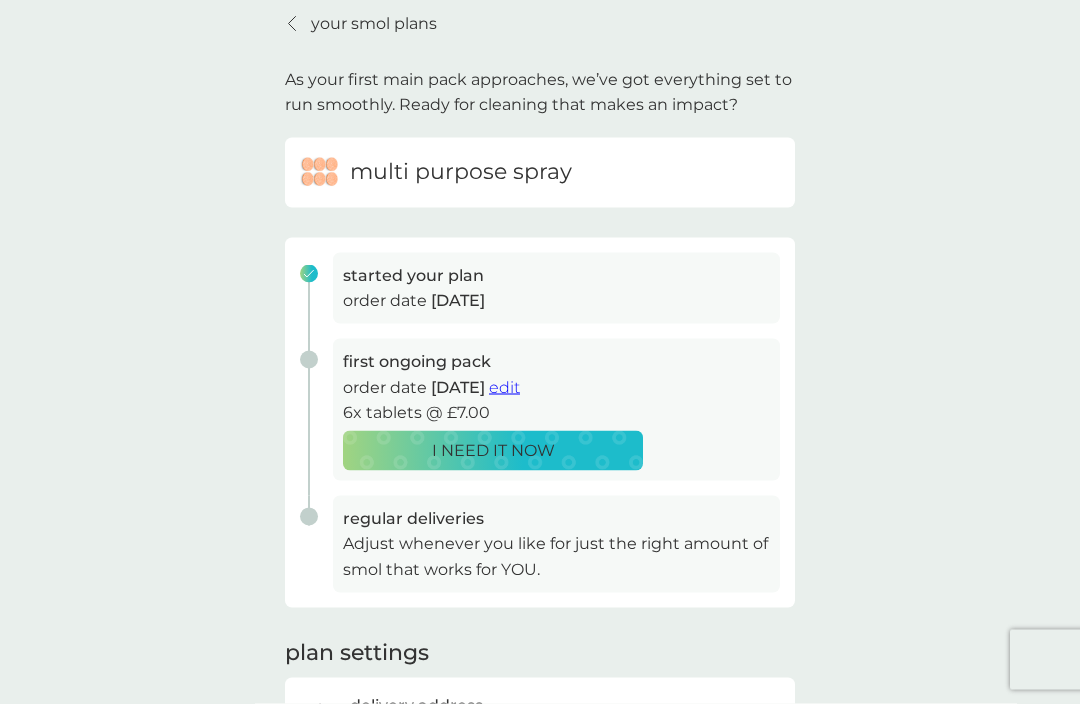 click on "Adjust whenever you like for just the right amount of smol that works for YOU." at bounding box center (556, 556) 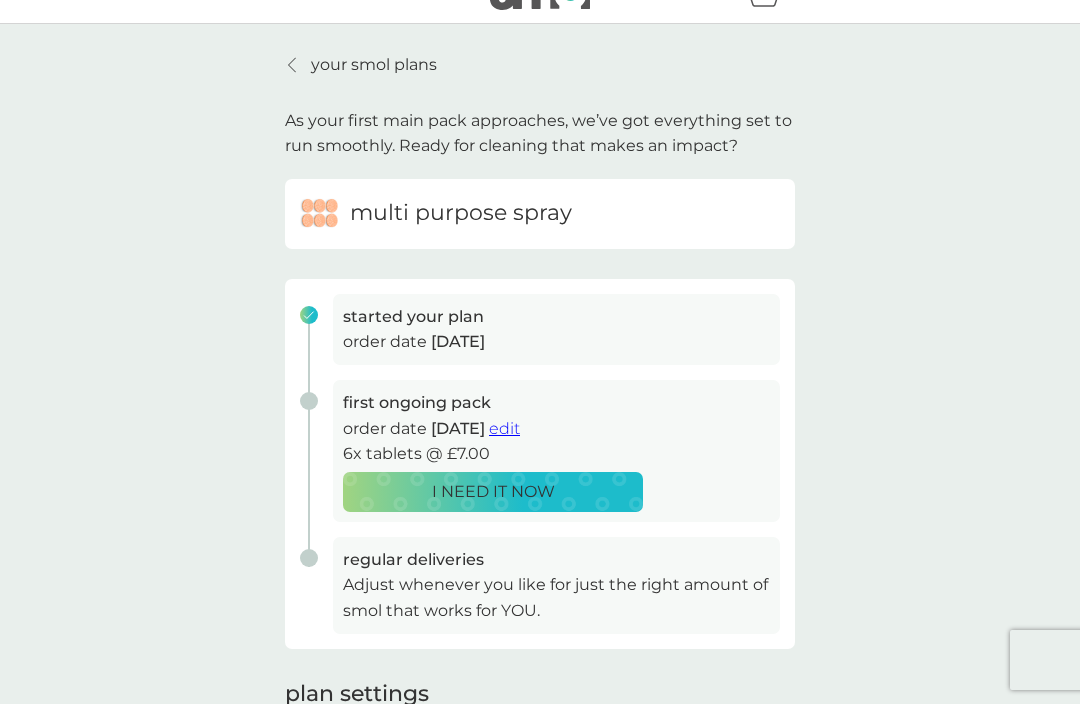 scroll, scrollTop: 40, scrollLeft: 0, axis: vertical 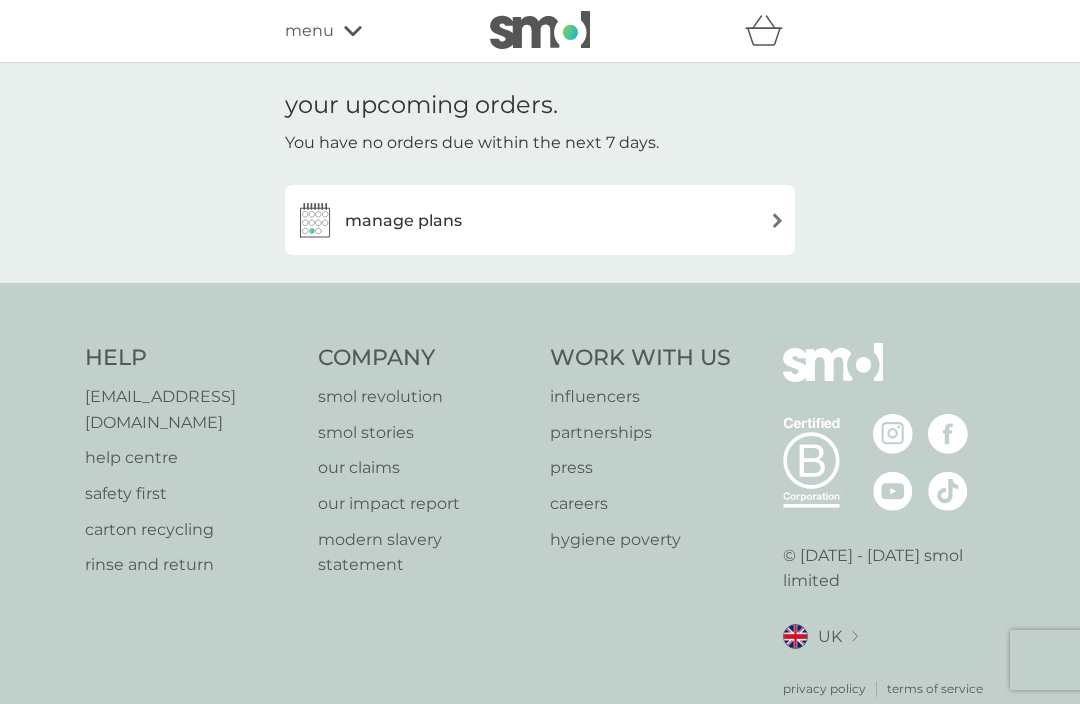 click at bounding box center (315, 220) 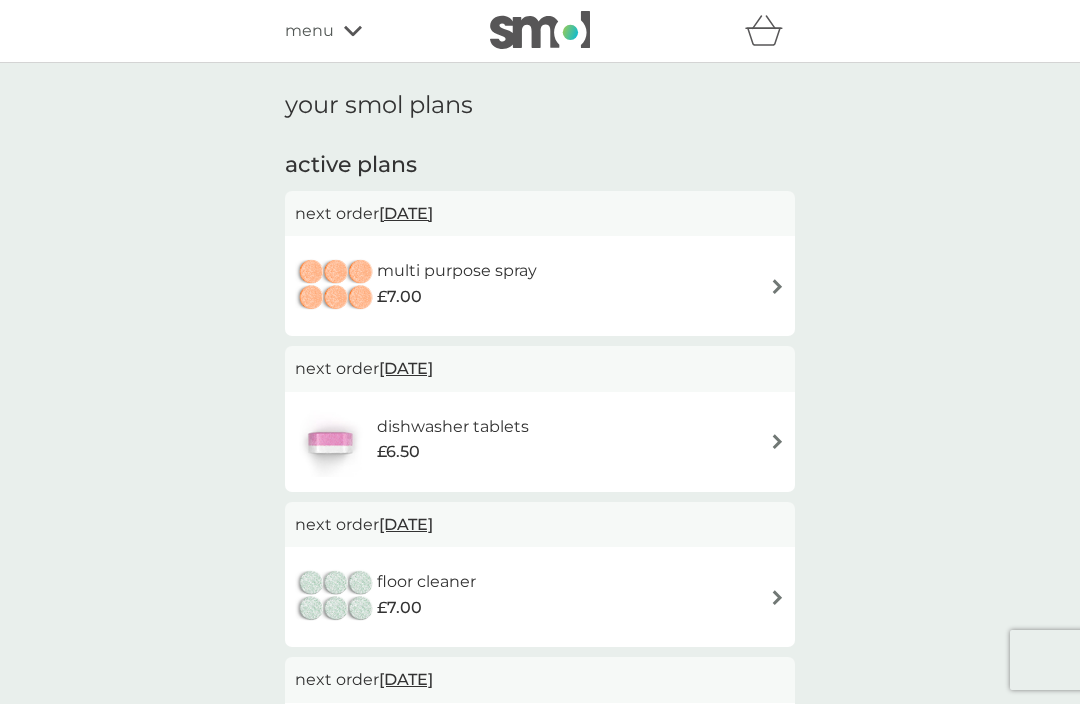 scroll, scrollTop: 64, scrollLeft: 0, axis: vertical 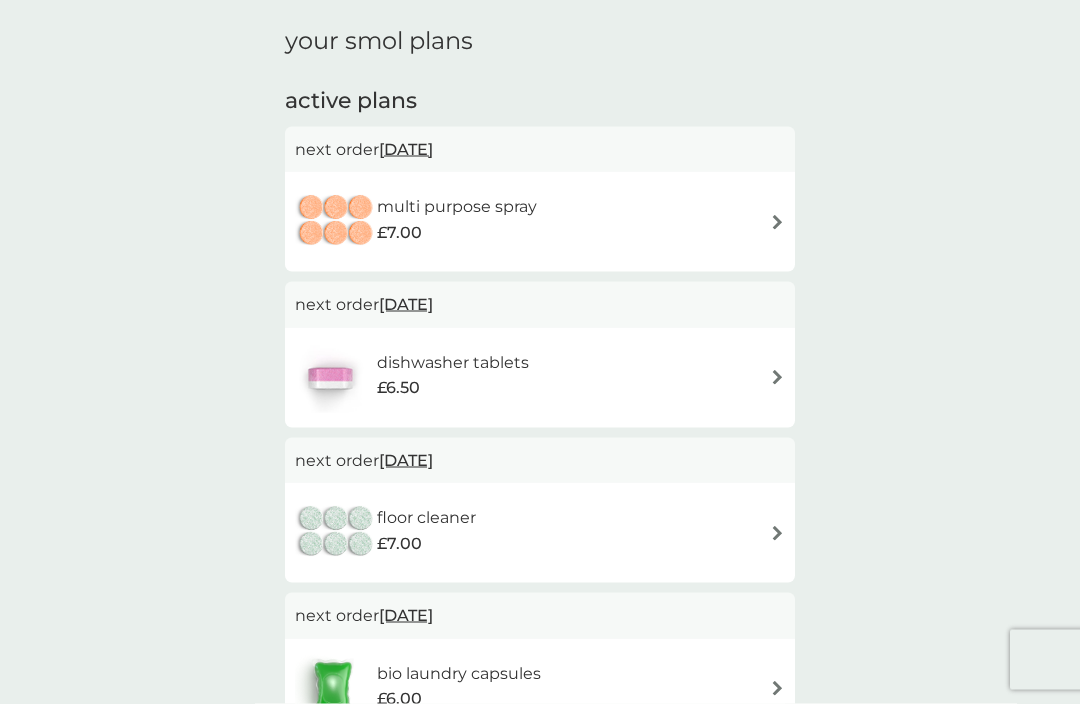 click on "dishwasher tablets" at bounding box center (453, 363) 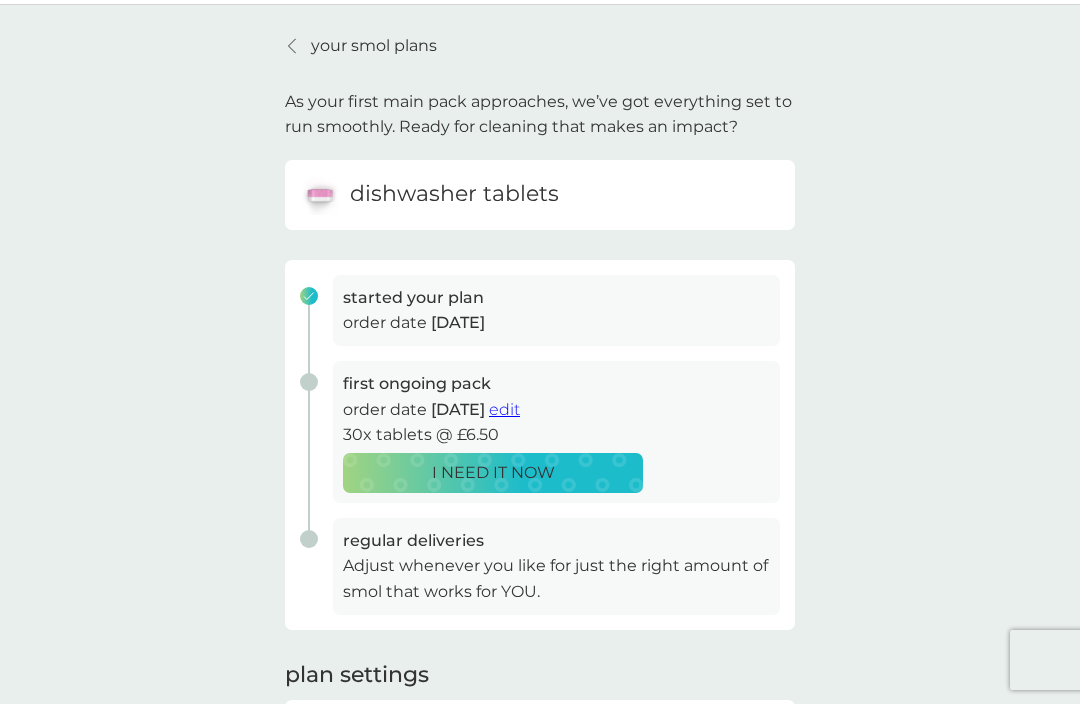 scroll, scrollTop: 57, scrollLeft: 0, axis: vertical 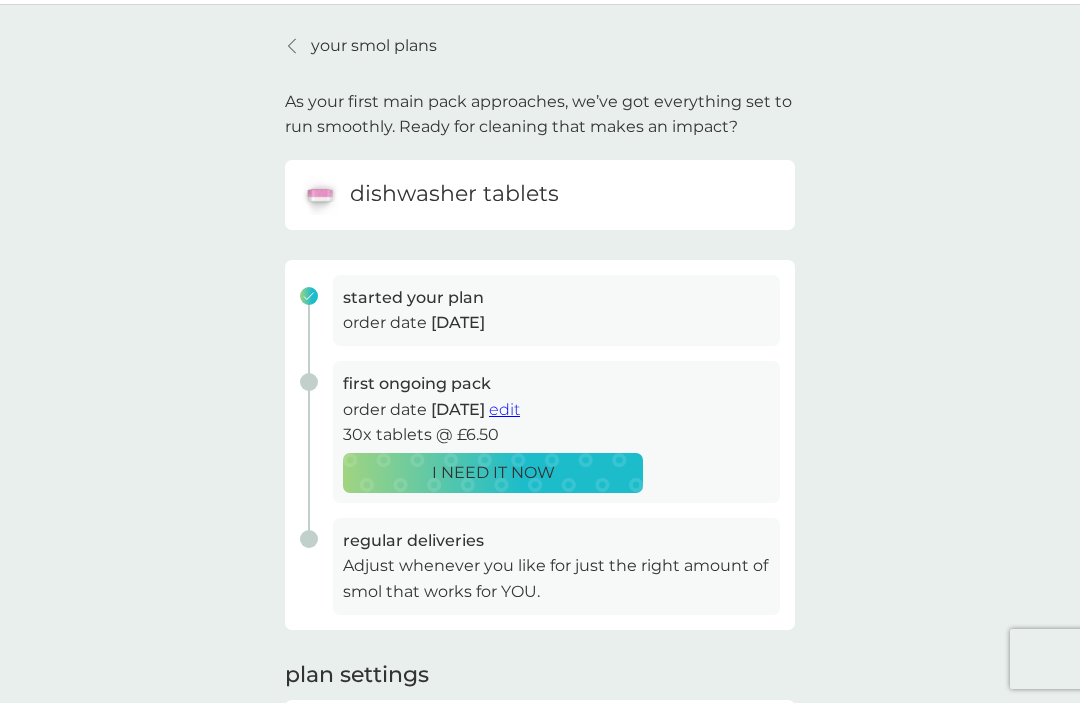 click on "dishwasher tablets" at bounding box center (454, 195) 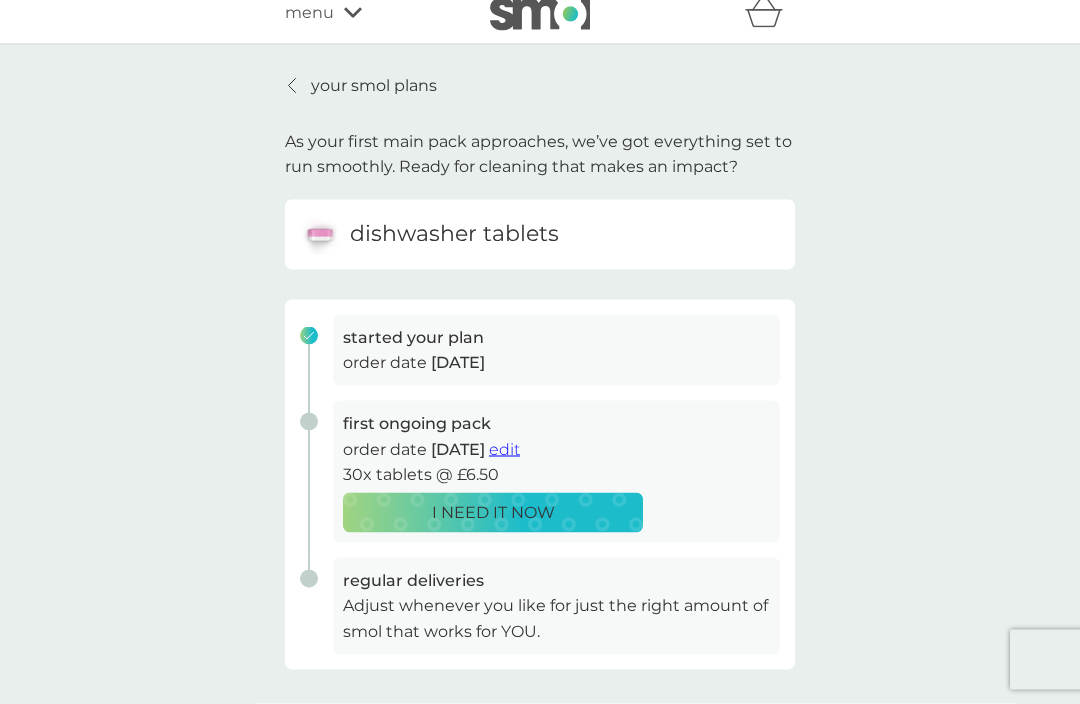 scroll, scrollTop: 5, scrollLeft: 0, axis: vertical 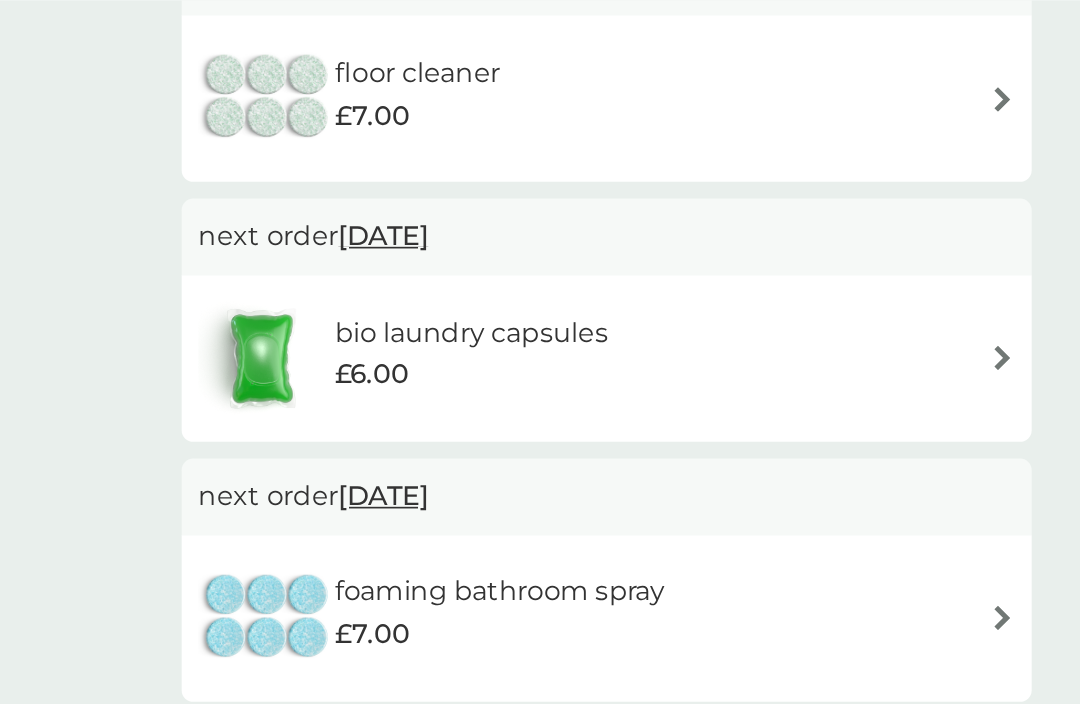 click on "bio laundry capsules" at bounding box center [459, 200] 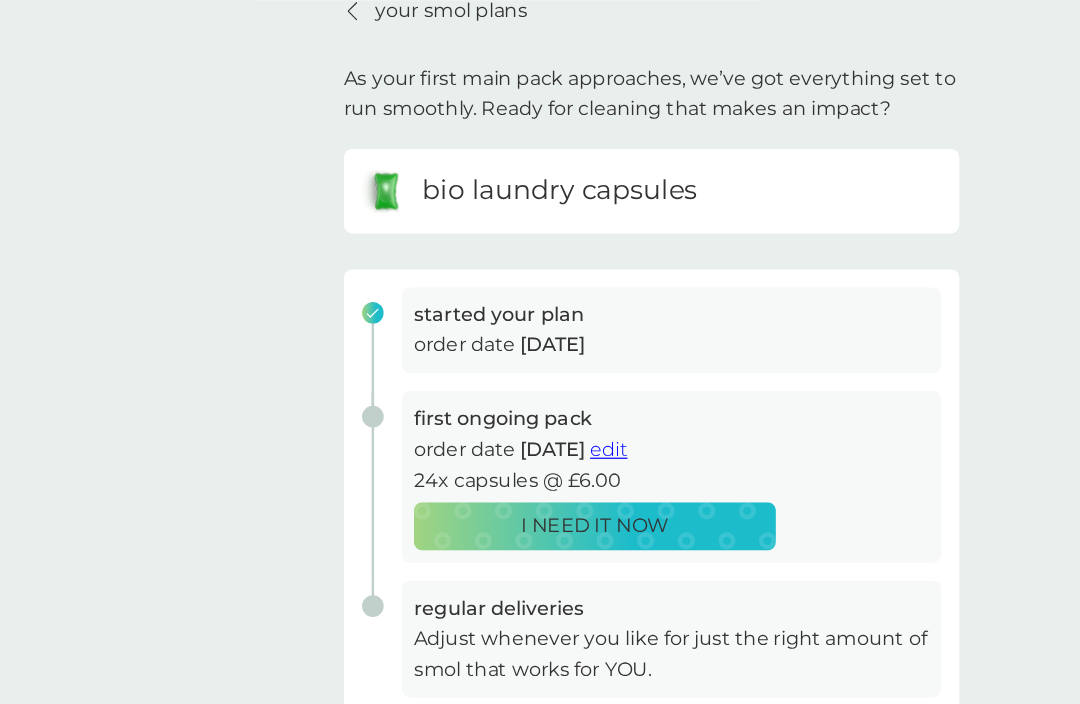 scroll, scrollTop: 0, scrollLeft: 0, axis: both 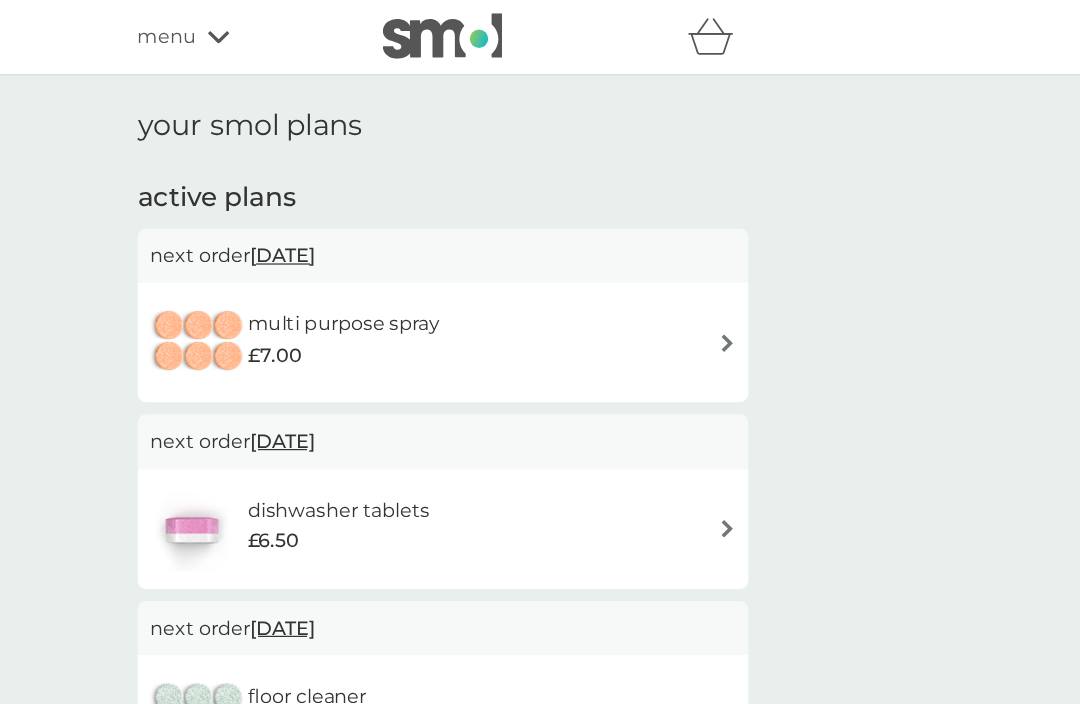 click 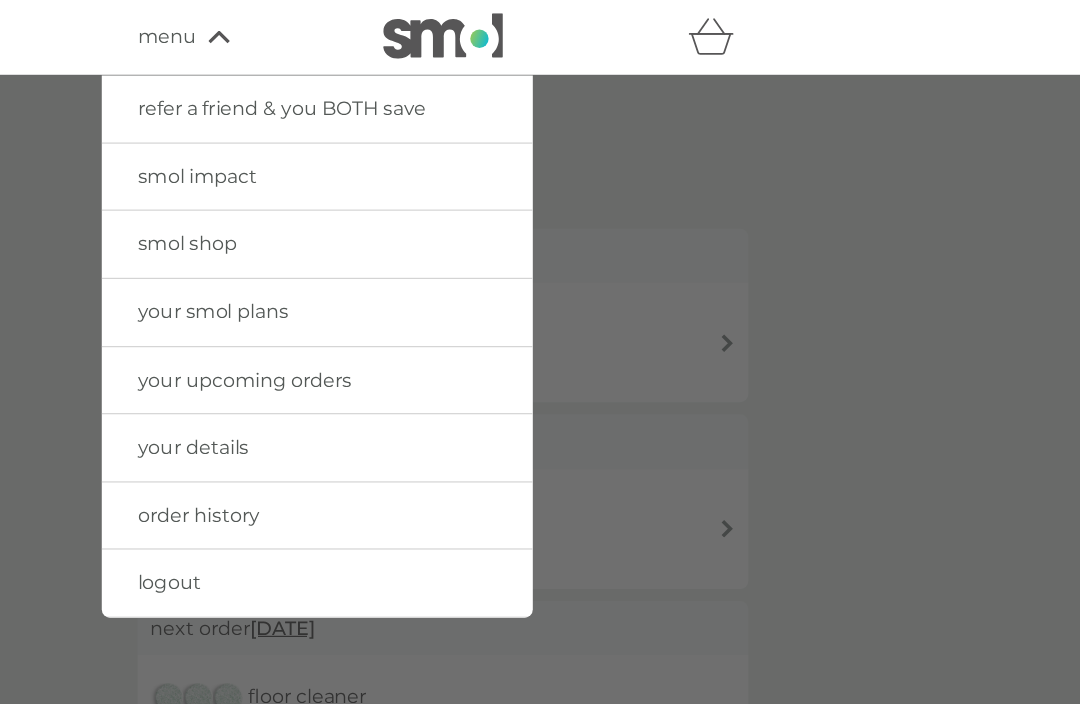 click on "smol shop" at bounding box center [326, 203] 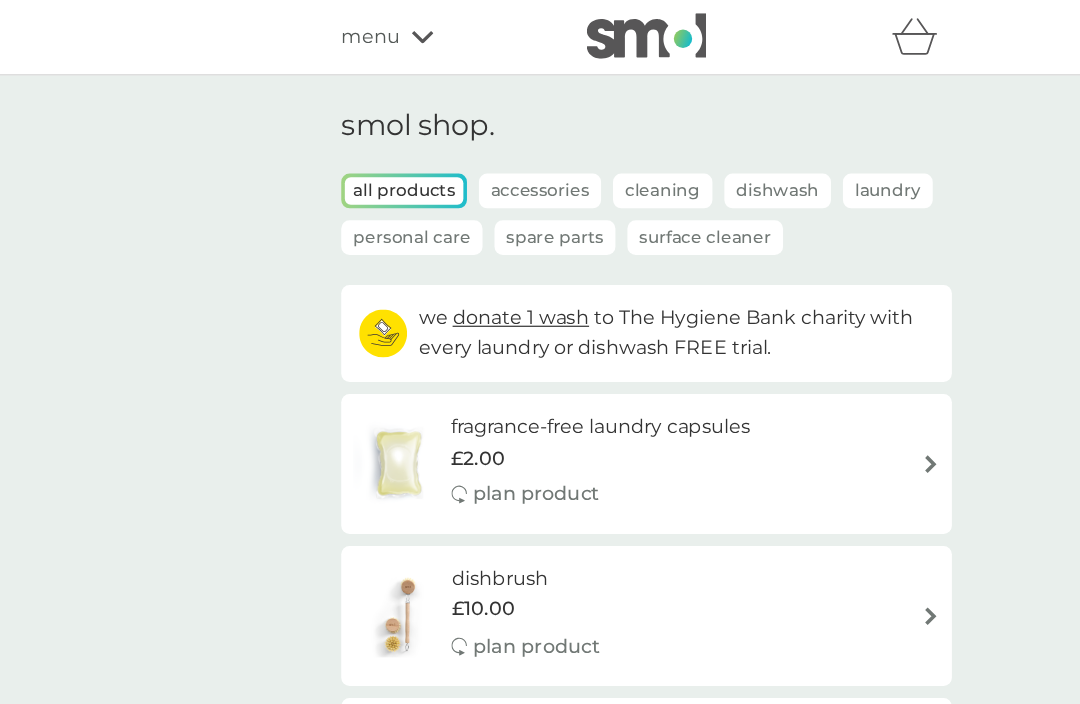 click on "Cleaning" at bounding box center [553, 159] 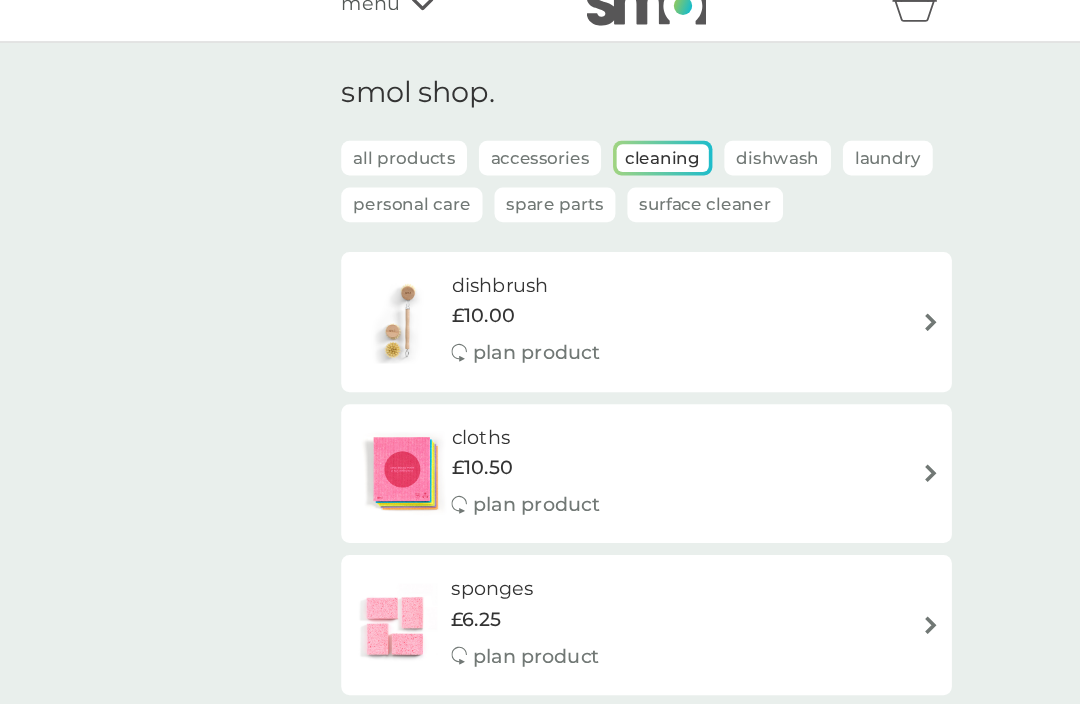 scroll, scrollTop: 0, scrollLeft: 0, axis: both 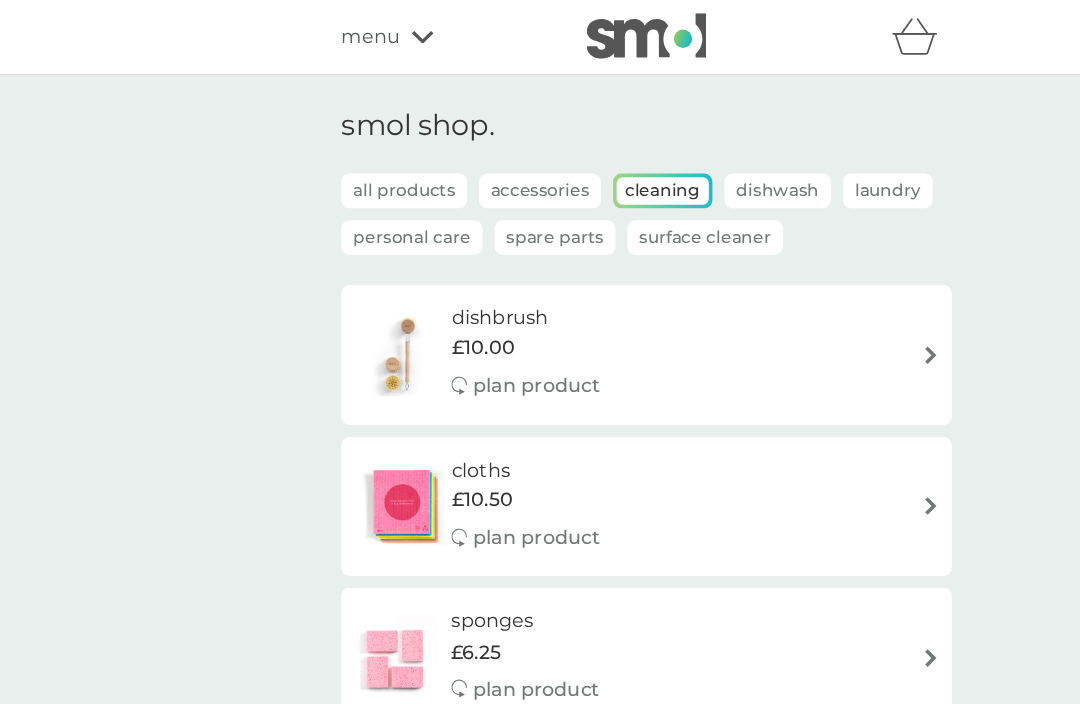 click on "Spare Parts" at bounding box center [463, 198] 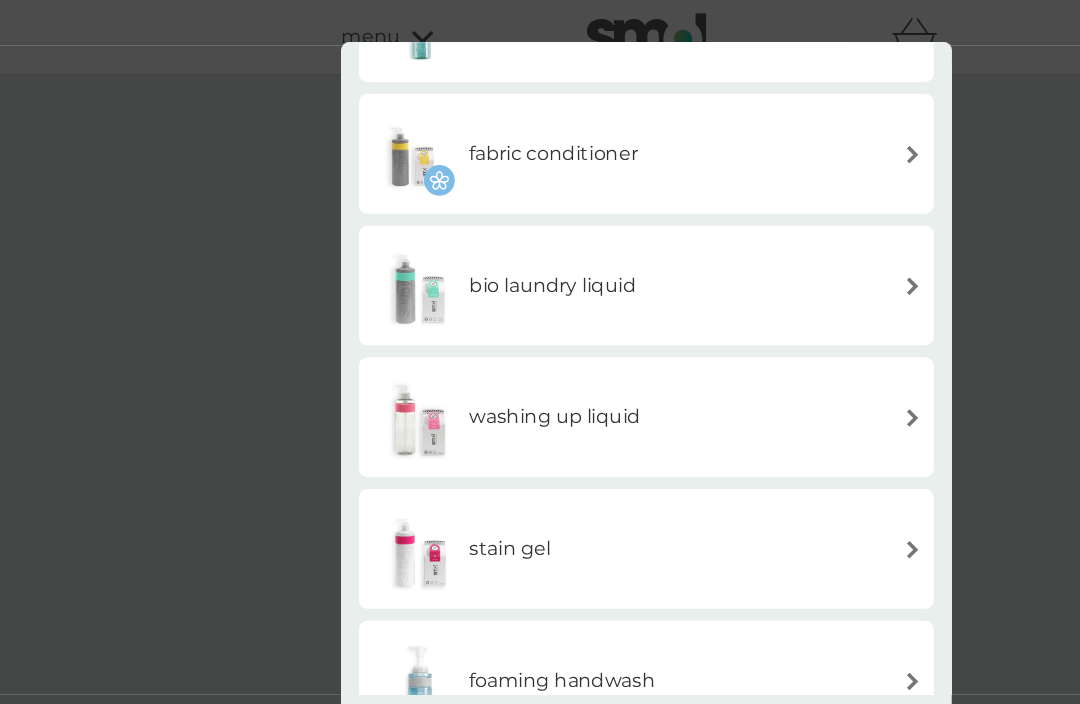 scroll, scrollTop: 421, scrollLeft: 0, axis: vertical 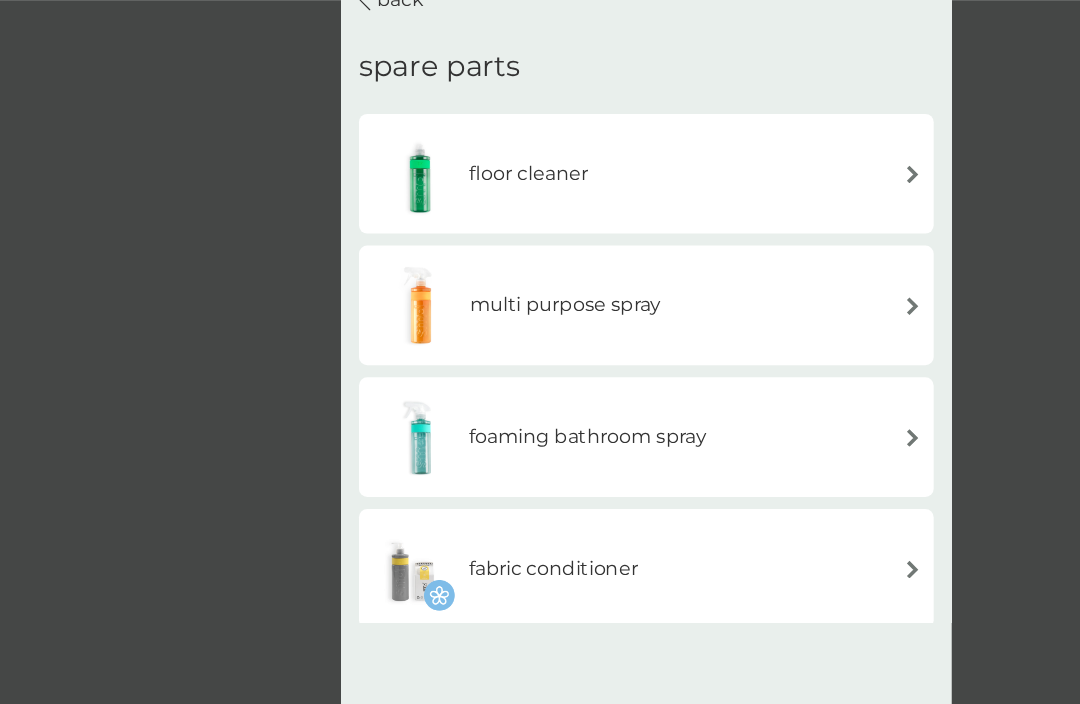 click on "foaming bathroom spray" at bounding box center (491, 426) 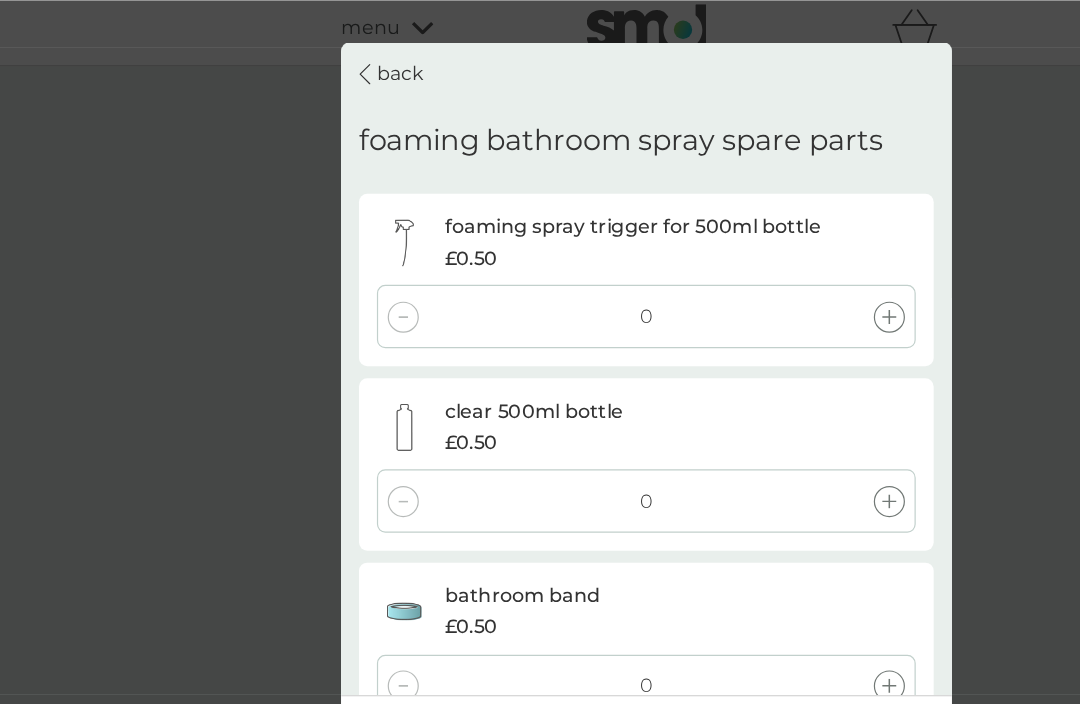 scroll, scrollTop: 0, scrollLeft: 0, axis: both 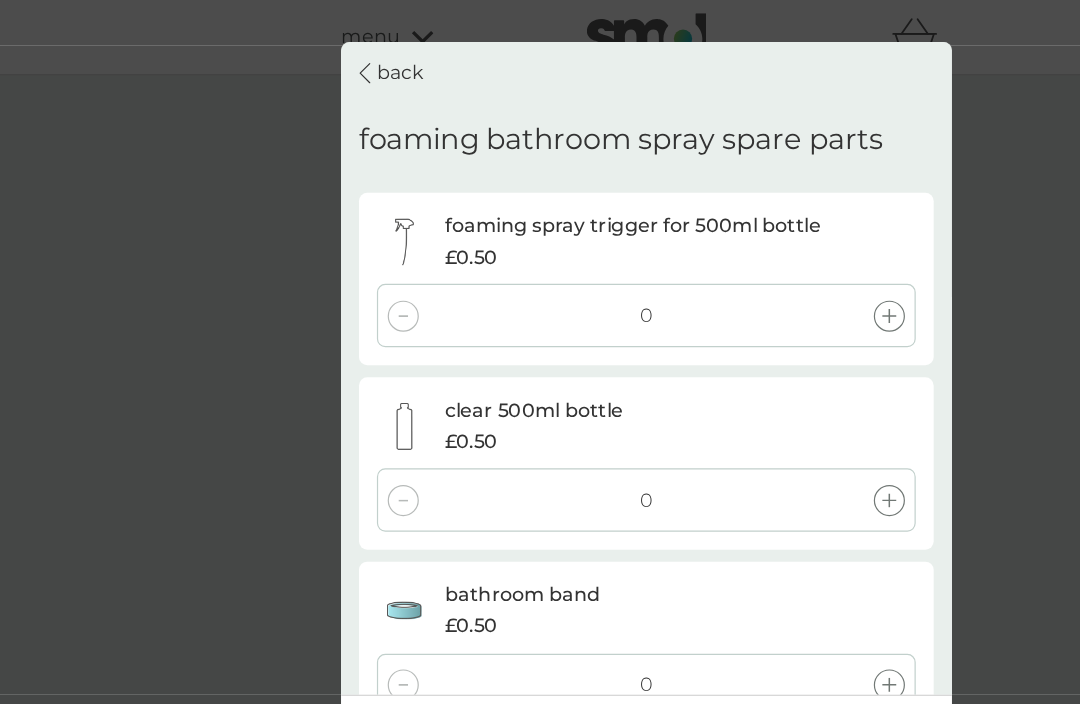 click on "back" at bounding box center (334, 62) 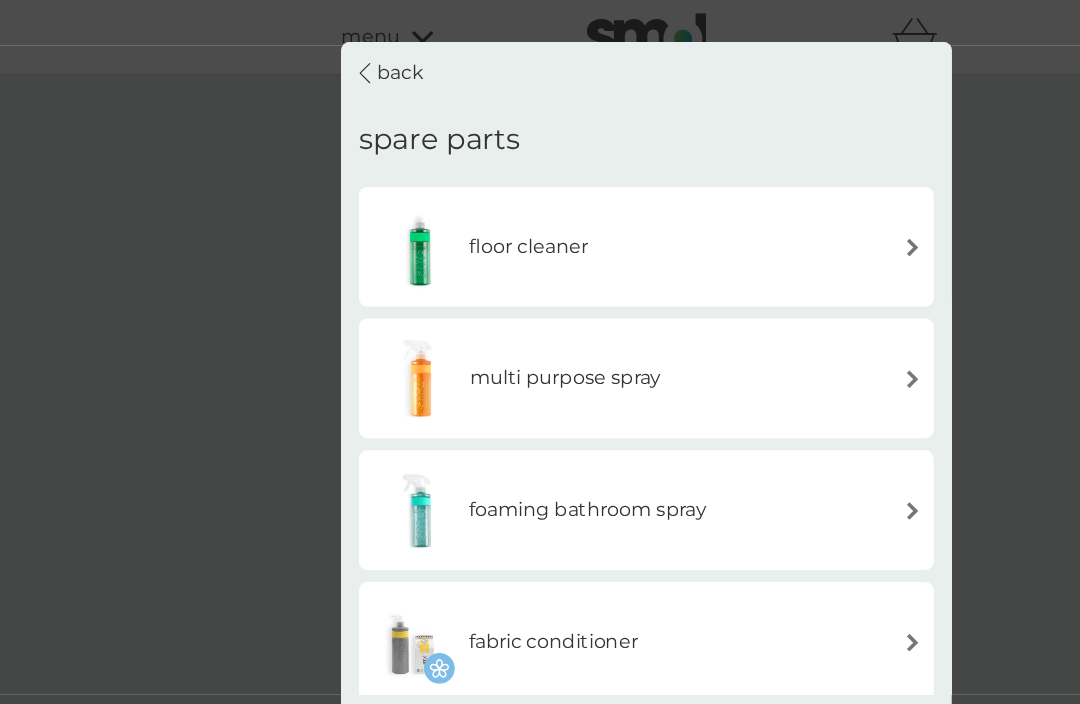 scroll, scrollTop: 0, scrollLeft: 0, axis: both 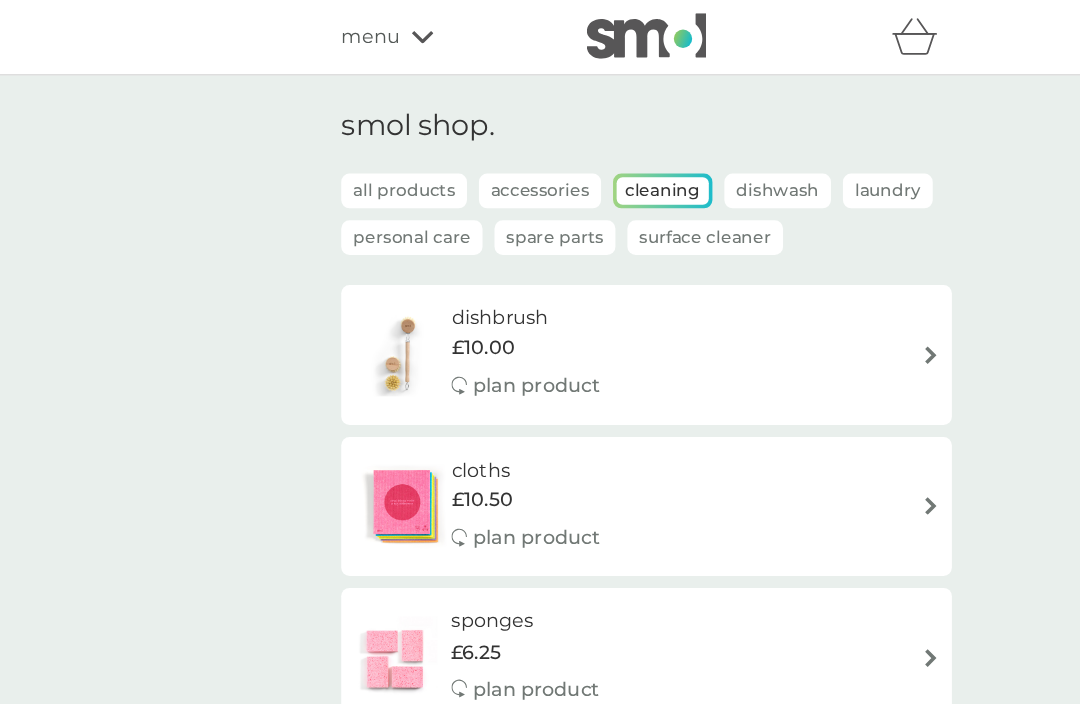 click on "Accessories" at bounding box center [451, 159] 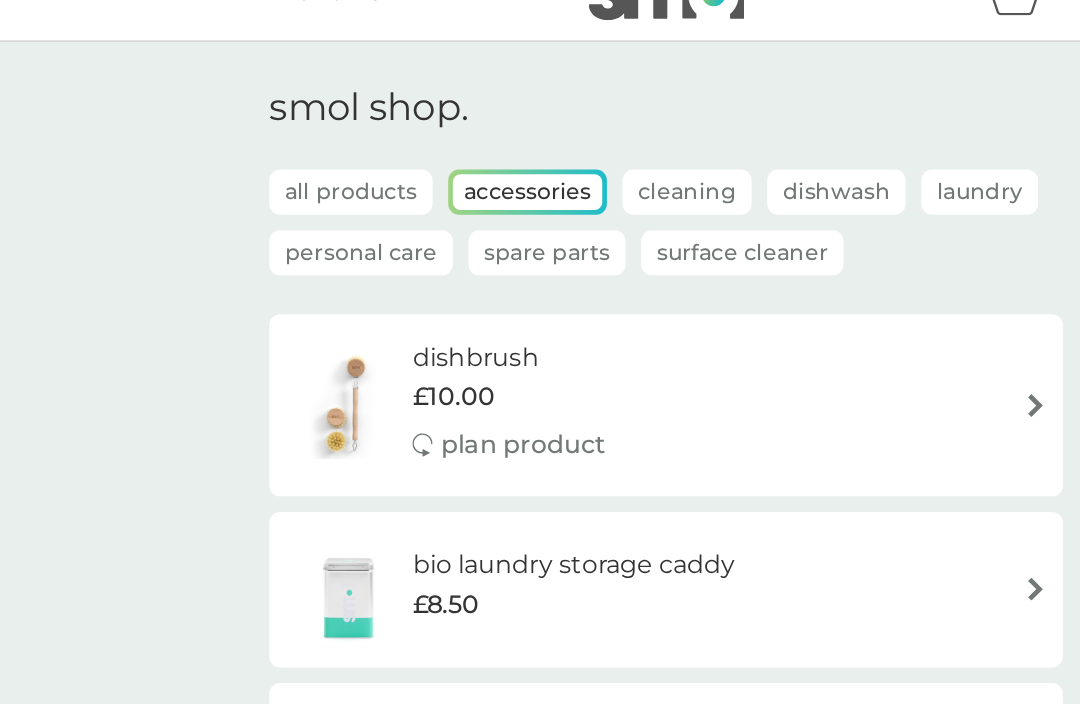 scroll, scrollTop: 0, scrollLeft: 0, axis: both 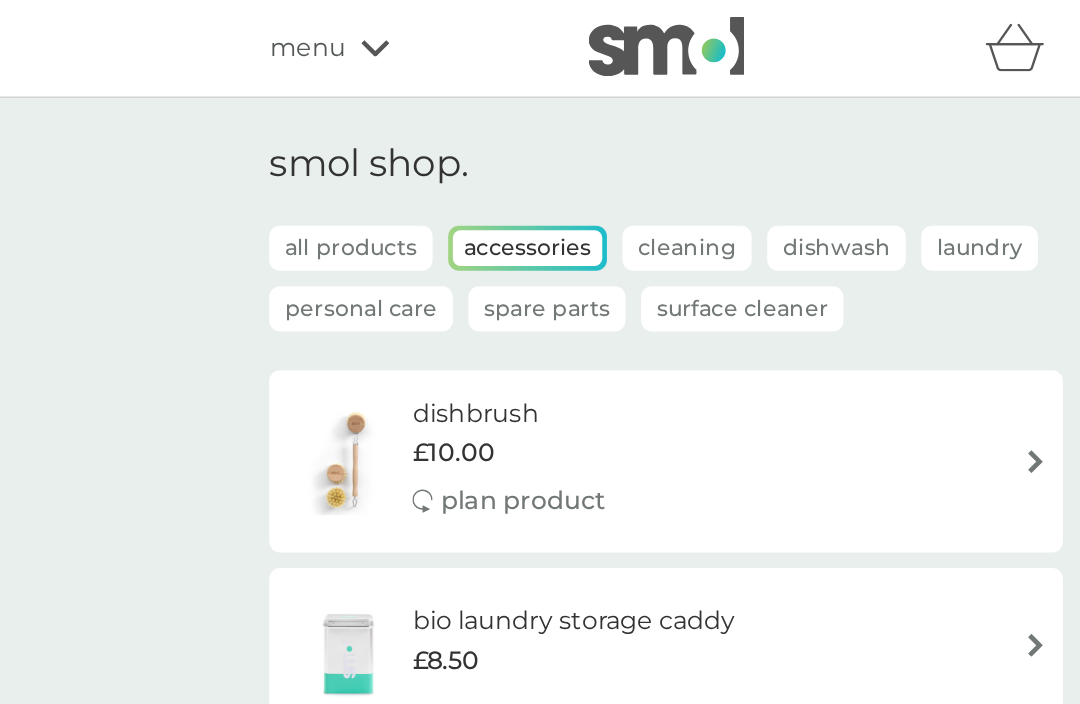 click 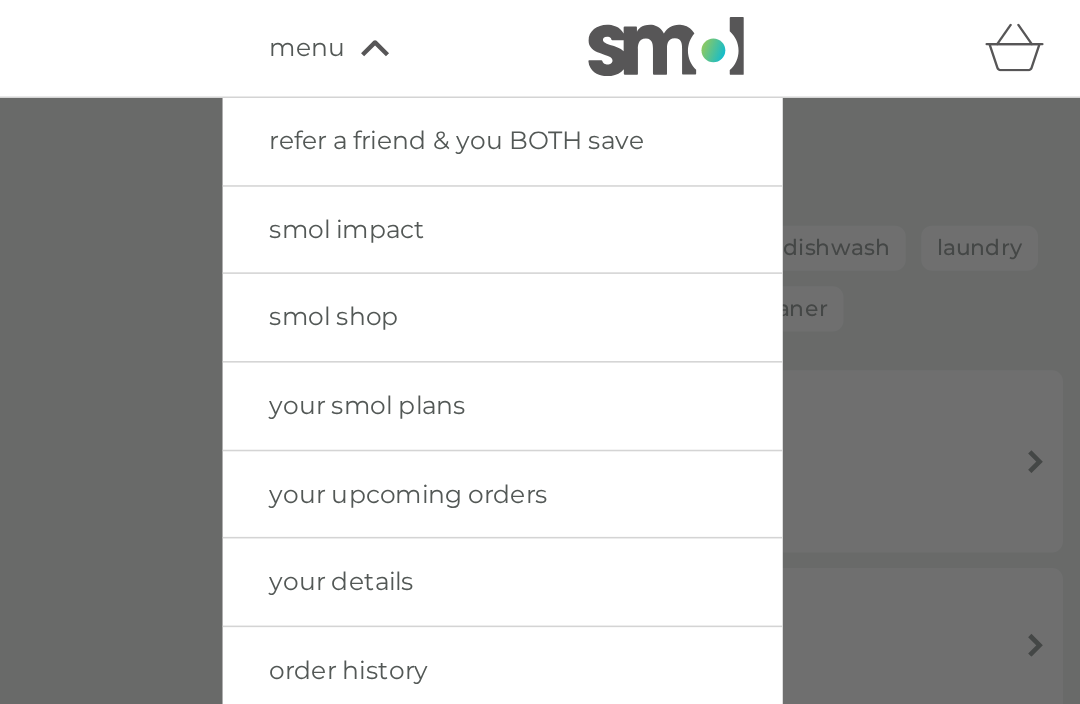 click on "your smol plans" at bounding box center (348, 260) 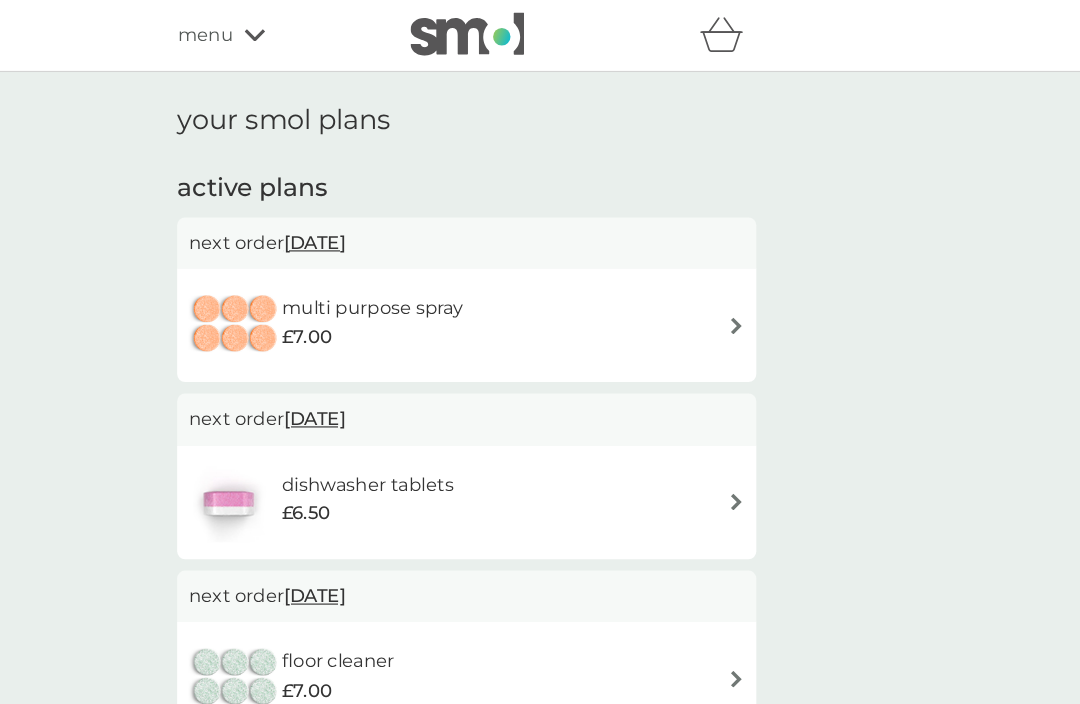 scroll, scrollTop: 0, scrollLeft: 0, axis: both 